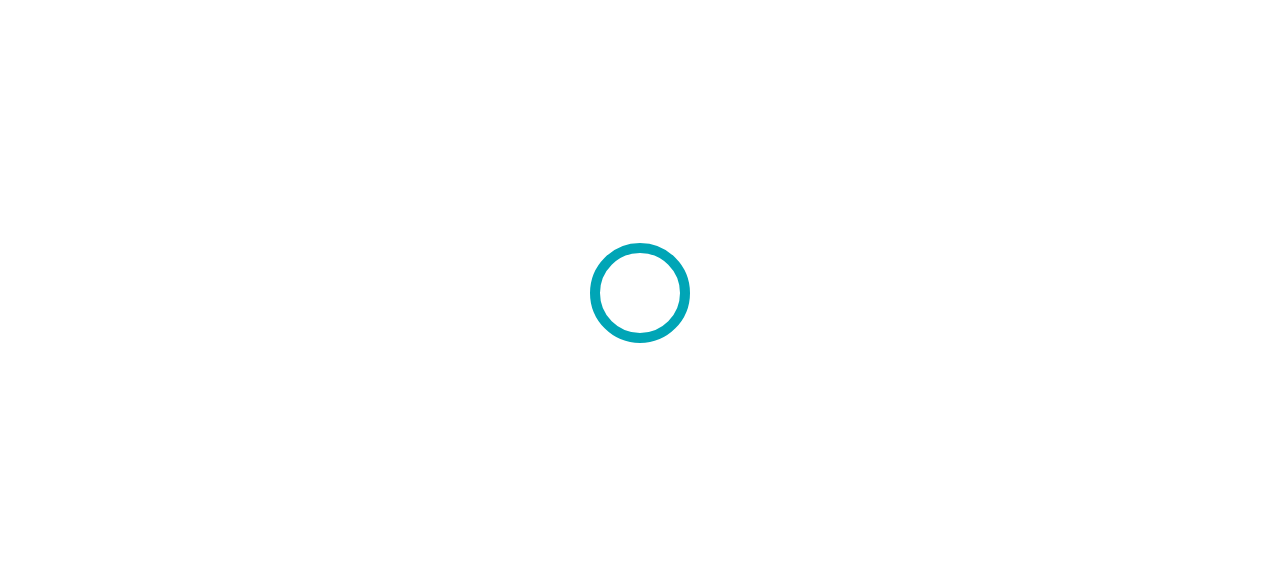 scroll, scrollTop: 0, scrollLeft: 0, axis: both 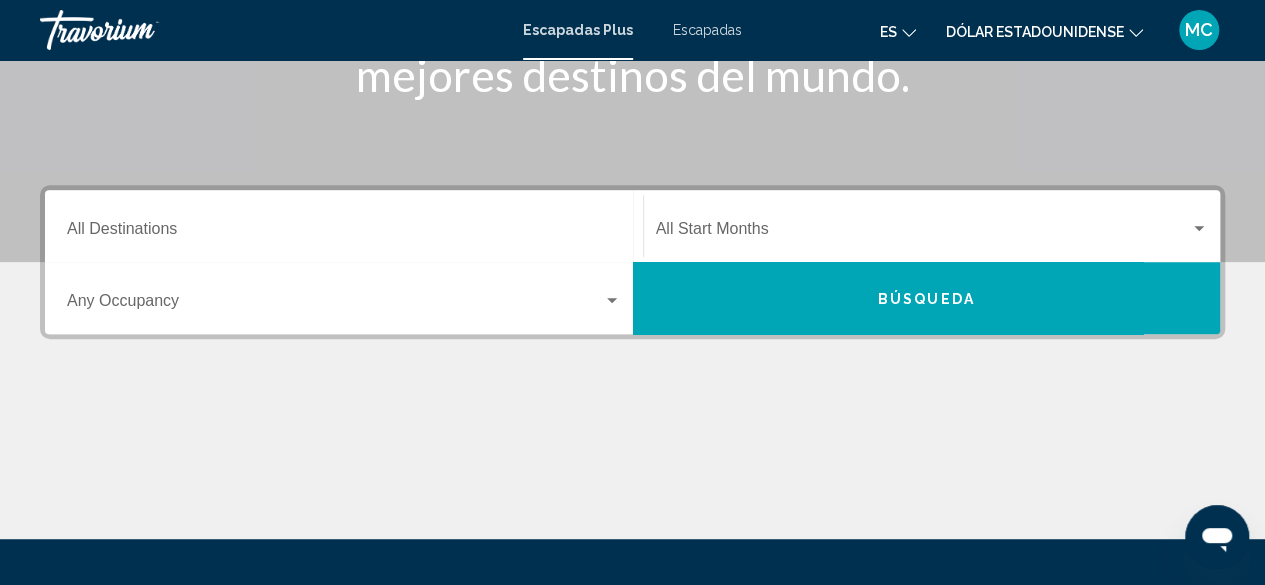 click on "Destination All Destinations" at bounding box center (344, 233) 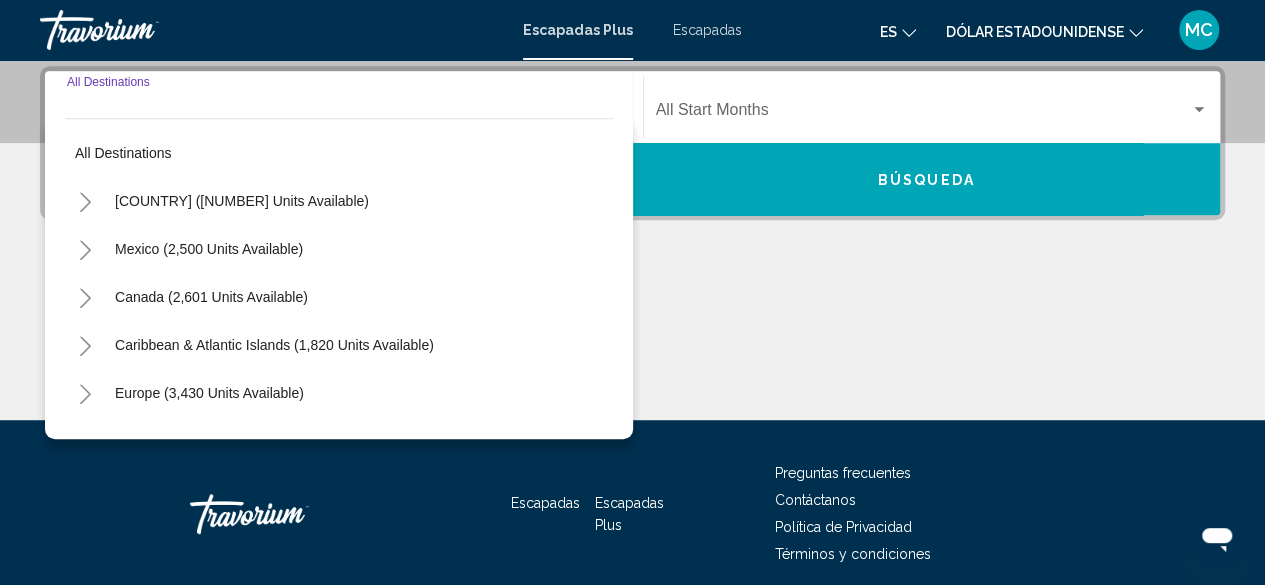 scroll, scrollTop: 458, scrollLeft: 0, axis: vertical 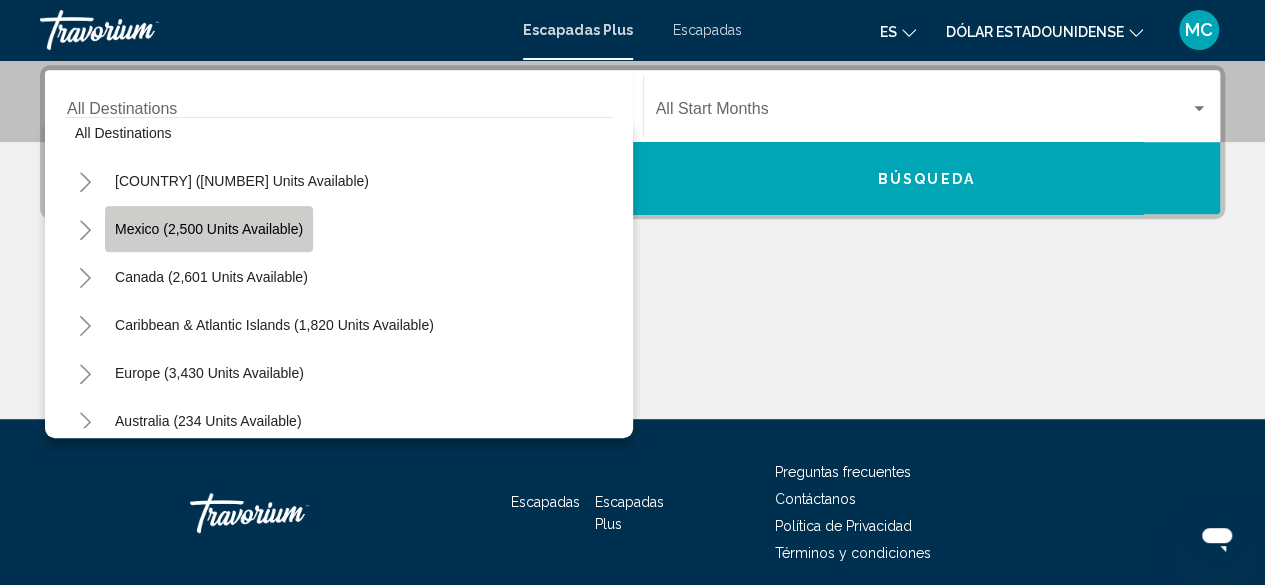 click on "Mexico (2,500 units available)" 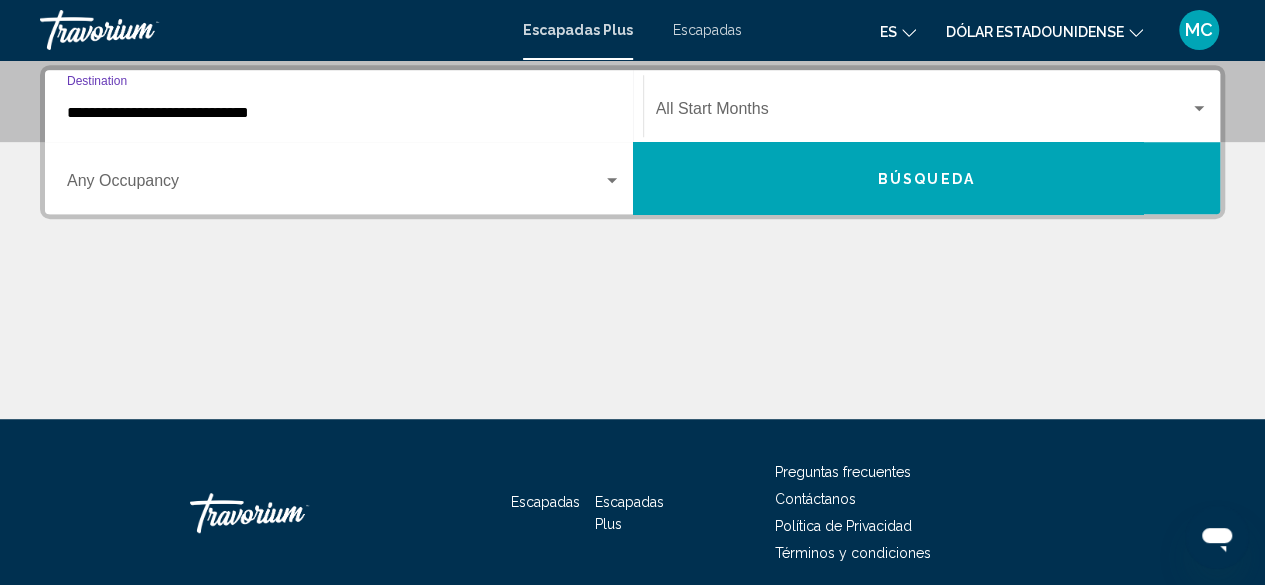 click at bounding box center [612, 181] 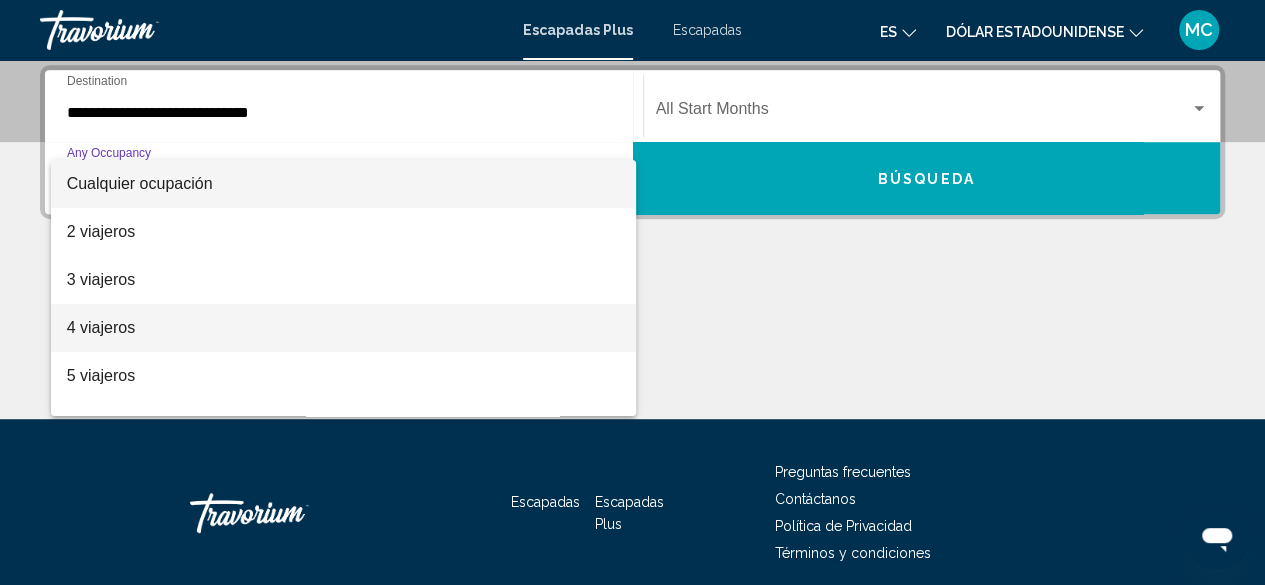 click on "4 viajeros" at bounding box center [344, 328] 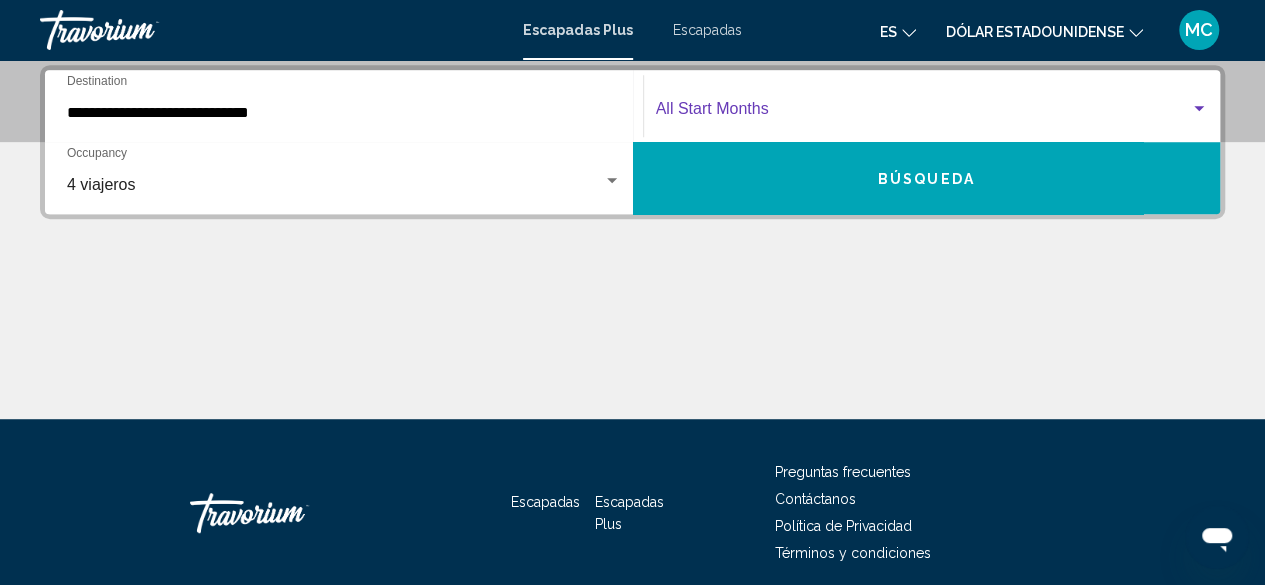 click at bounding box center (923, 113) 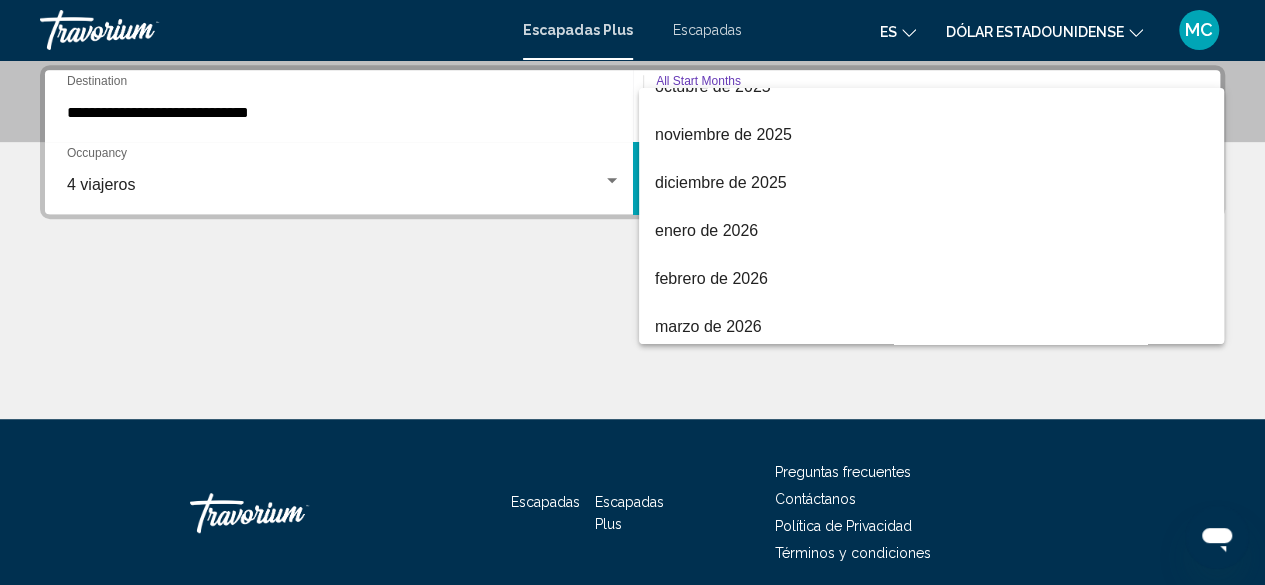 scroll, scrollTop: 224, scrollLeft: 0, axis: vertical 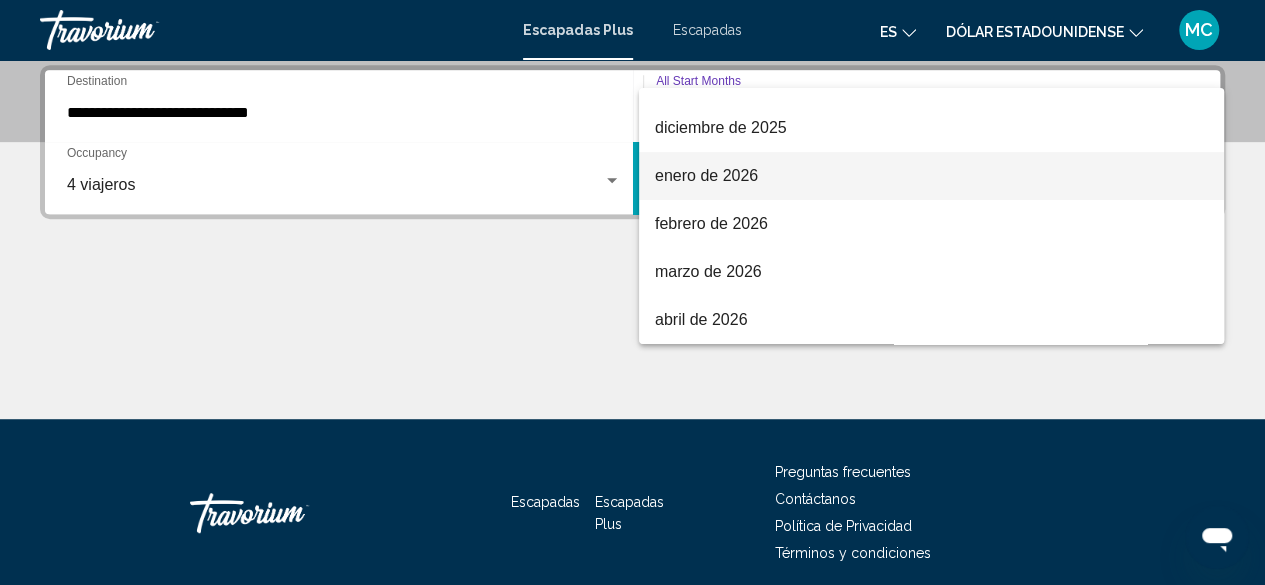 click on "enero de 2026" at bounding box center [931, 176] 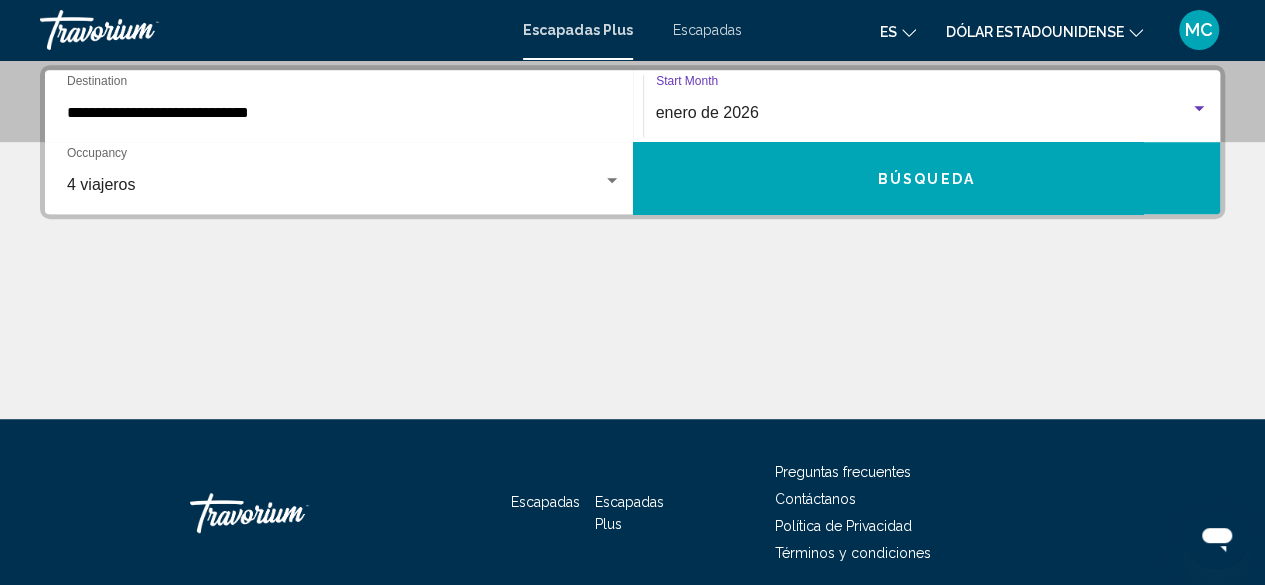 click on "Búsqueda" at bounding box center (926, 179) 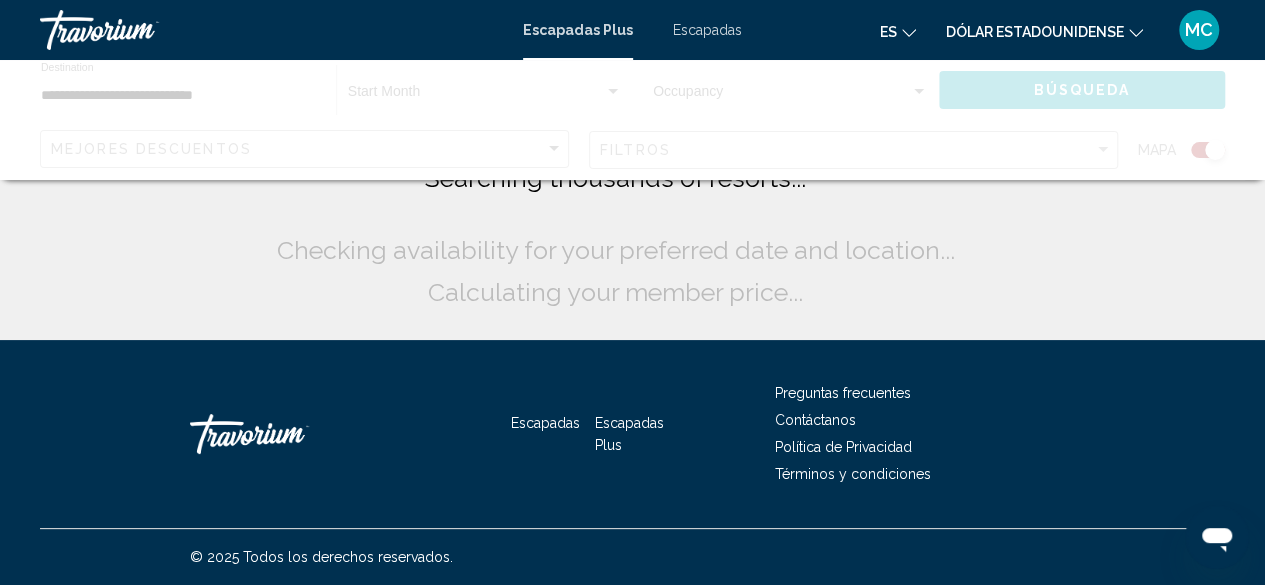scroll, scrollTop: 0, scrollLeft: 0, axis: both 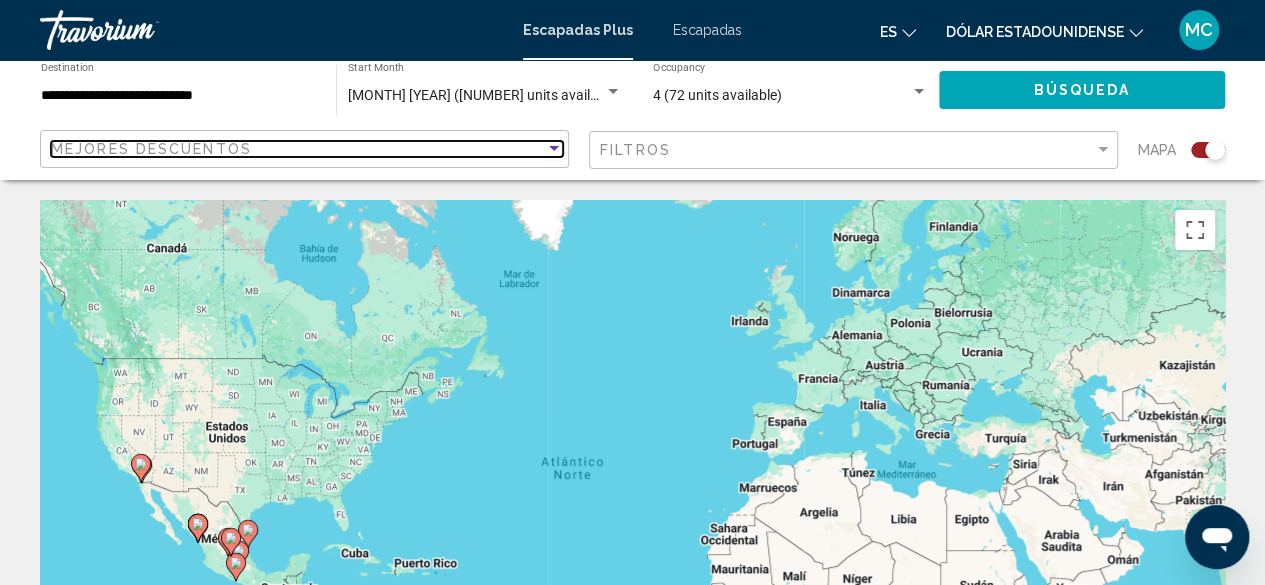 click at bounding box center (554, 148) 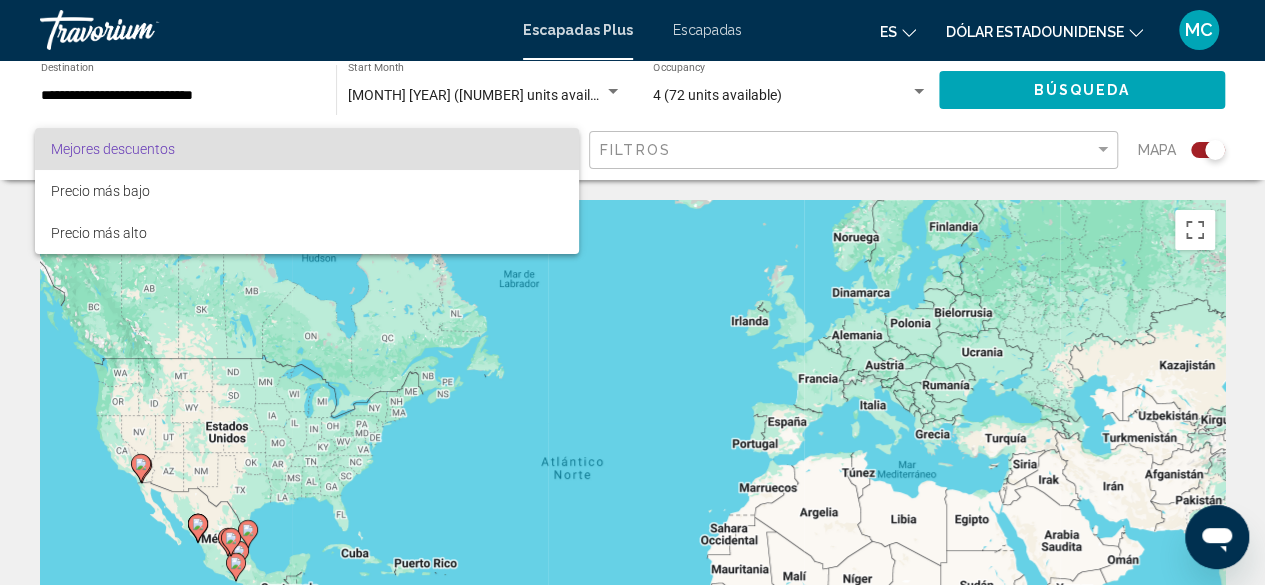 click at bounding box center (632, 292) 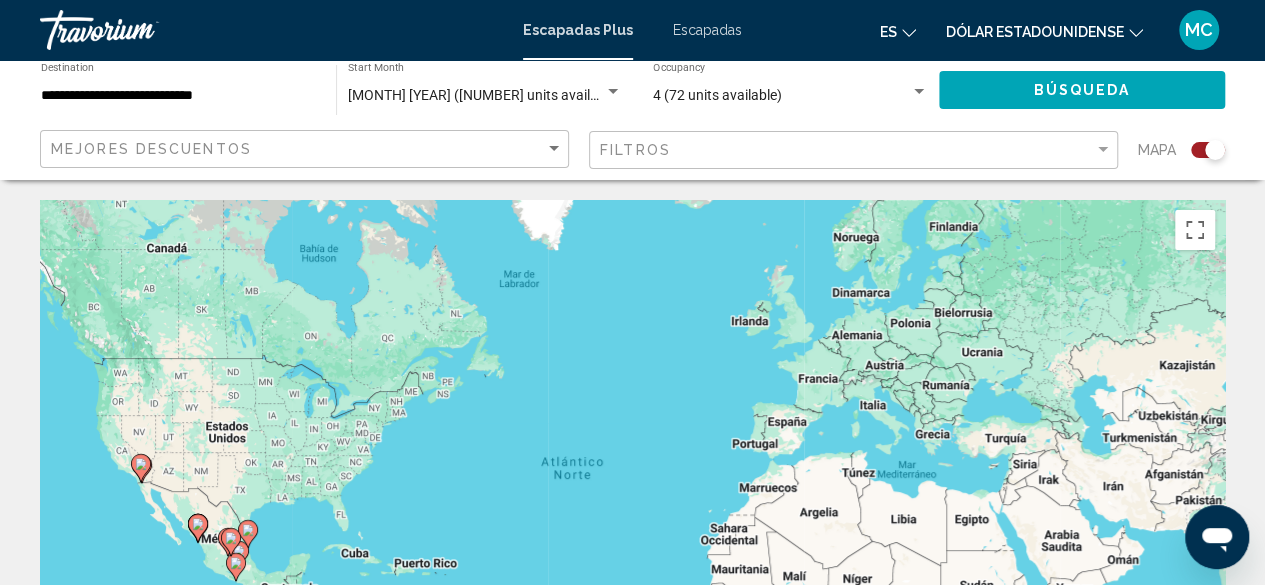 click on "Escapadas" at bounding box center [707, 30] 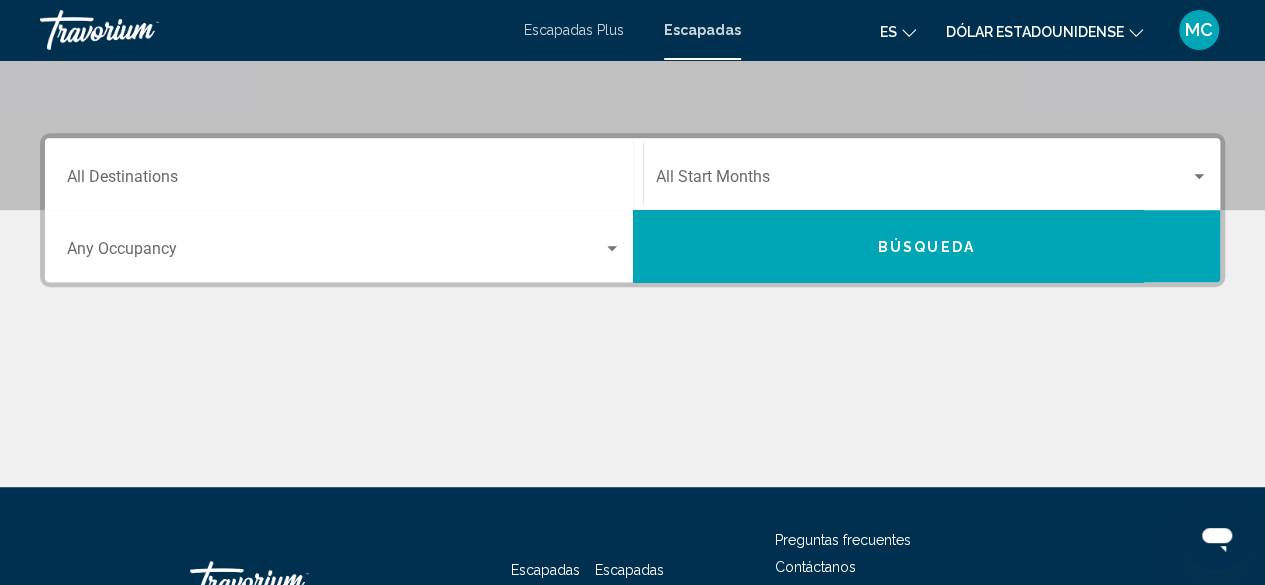 scroll, scrollTop: 423, scrollLeft: 0, axis: vertical 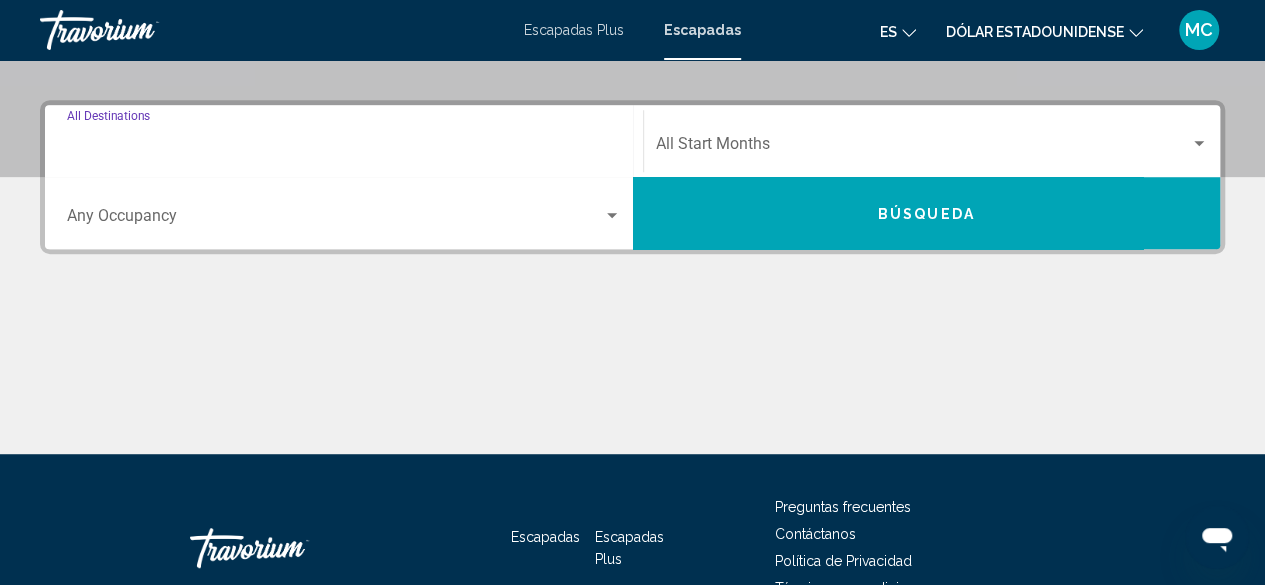 drag, startPoint x: 267, startPoint y: 140, endPoint x: 147, endPoint y: 123, distance: 121.19818 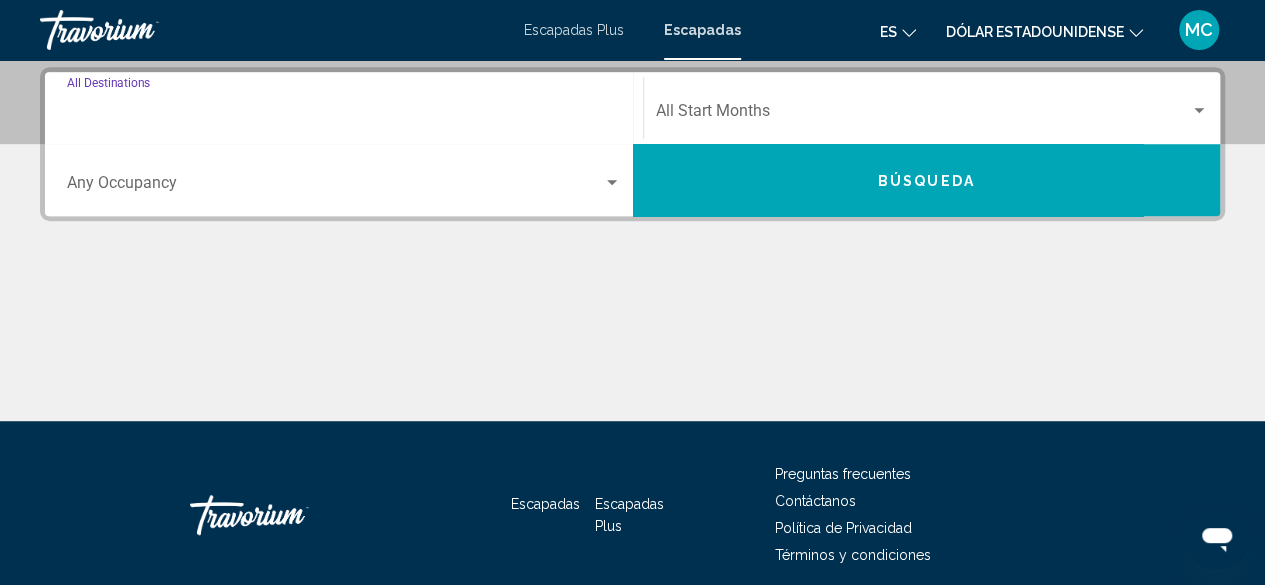 scroll, scrollTop: 458, scrollLeft: 0, axis: vertical 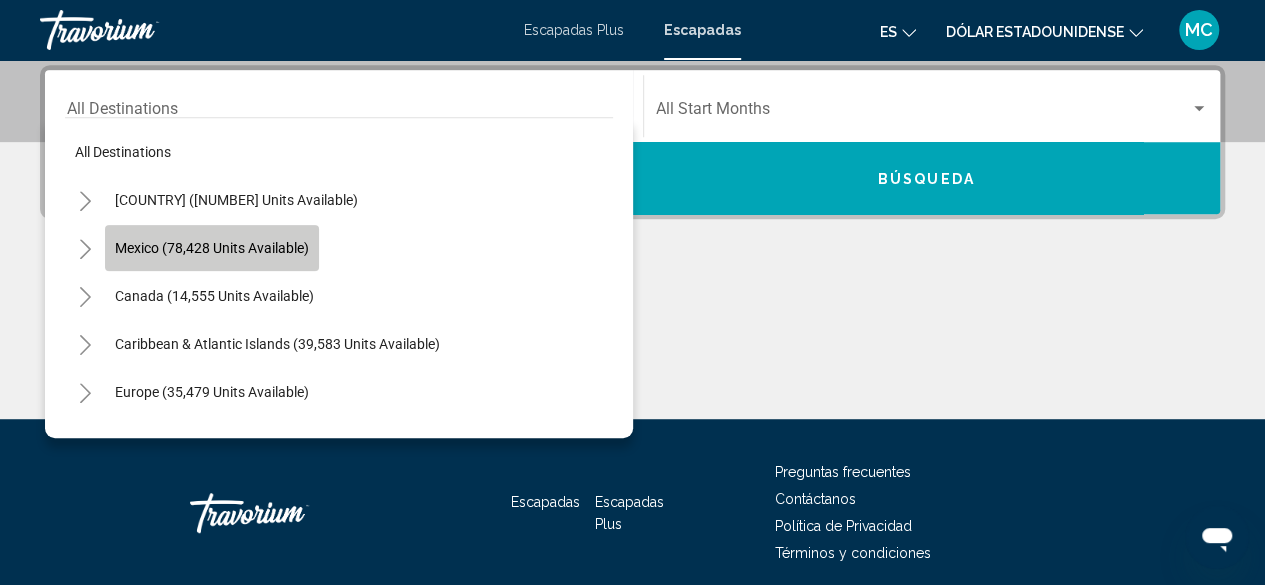 click on "Mexico (78,428 units available)" 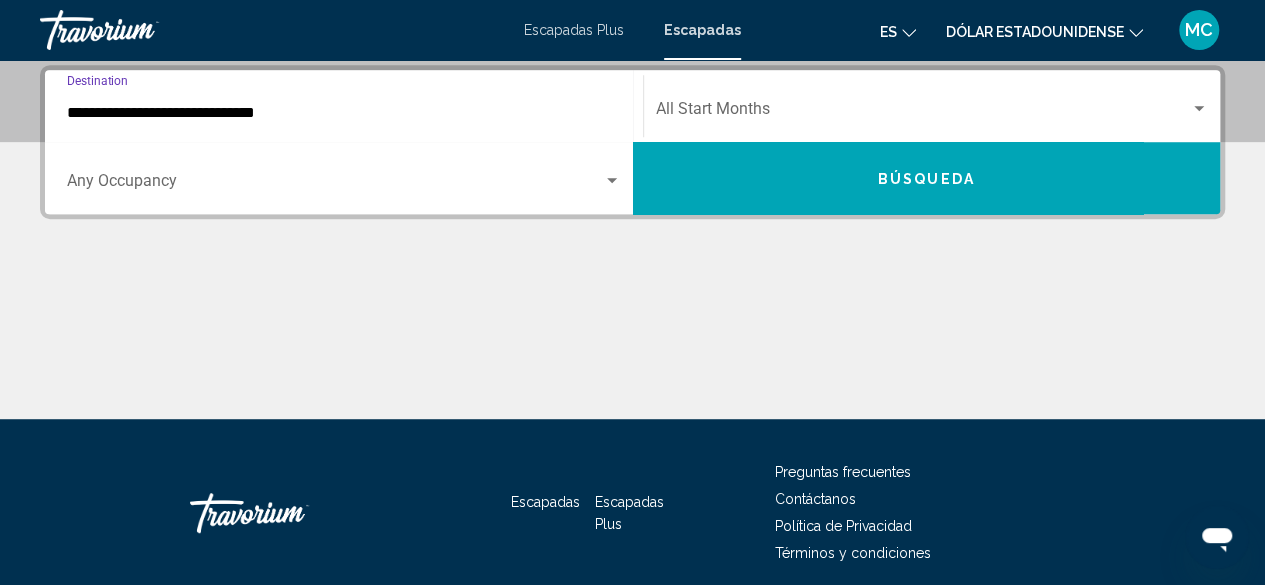 click on "**********" at bounding box center (344, 113) 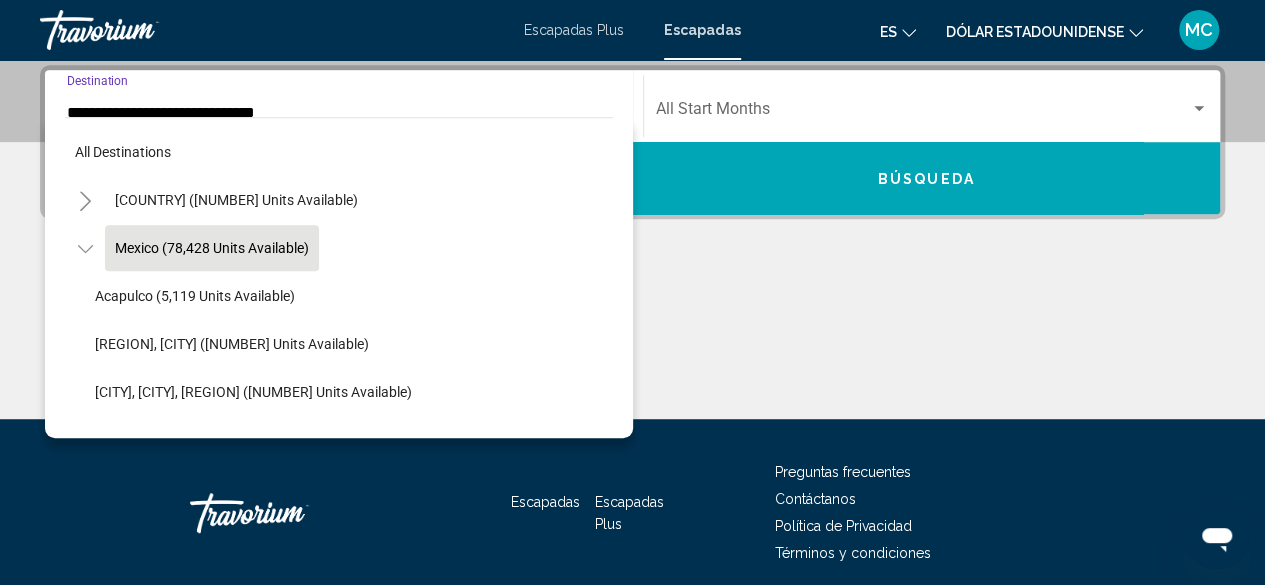 scroll, scrollTop: 412, scrollLeft: 0, axis: vertical 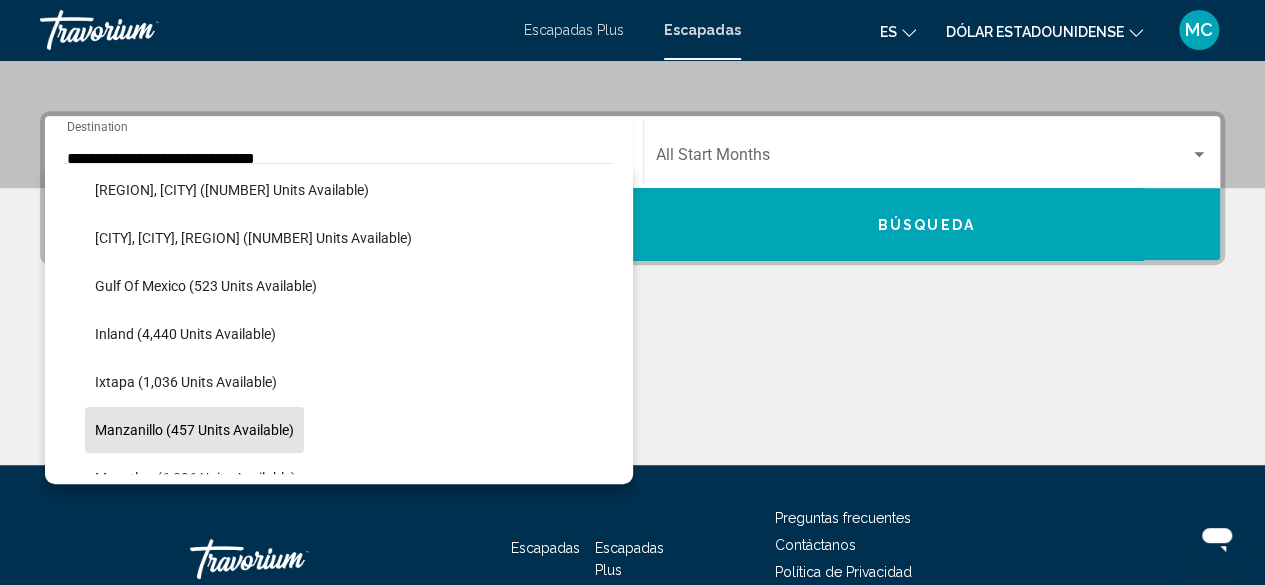click on "Manzanillo (457 units available)" 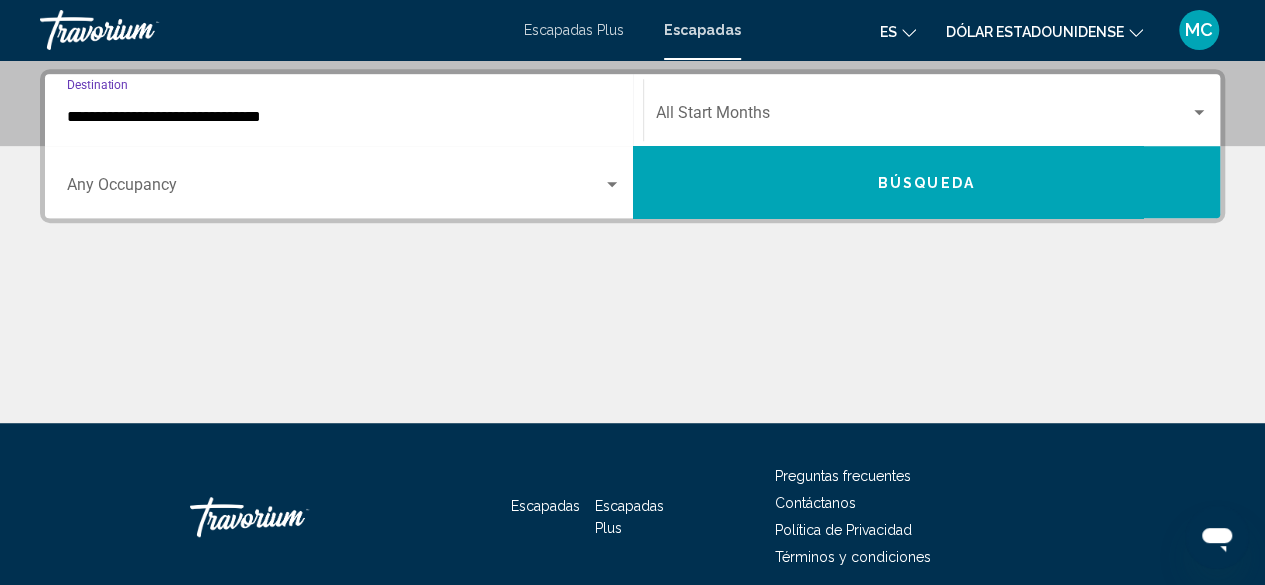 scroll, scrollTop: 458, scrollLeft: 0, axis: vertical 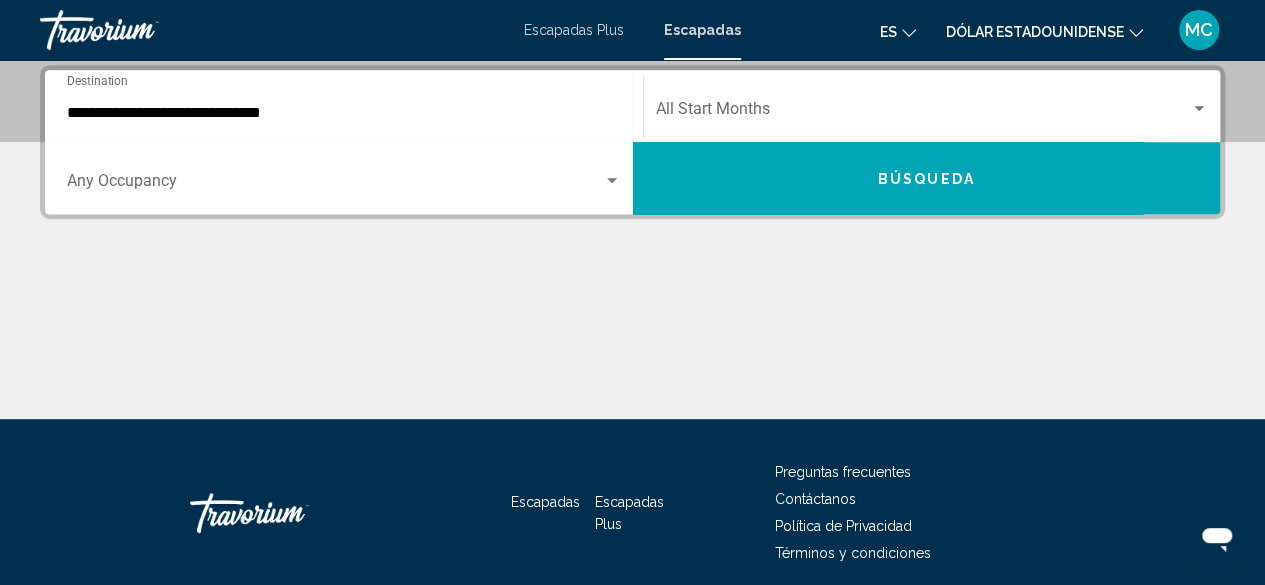 click on "Occupancy Any Occupancy" at bounding box center [344, 178] 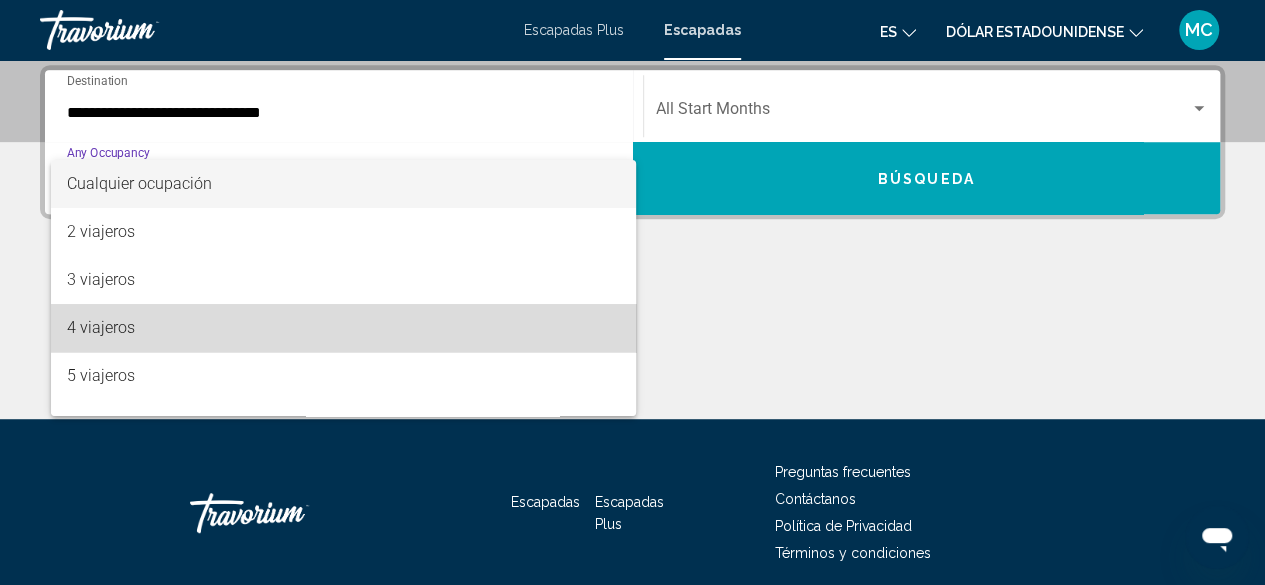 click on "4 viajeros" at bounding box center [344, 328] 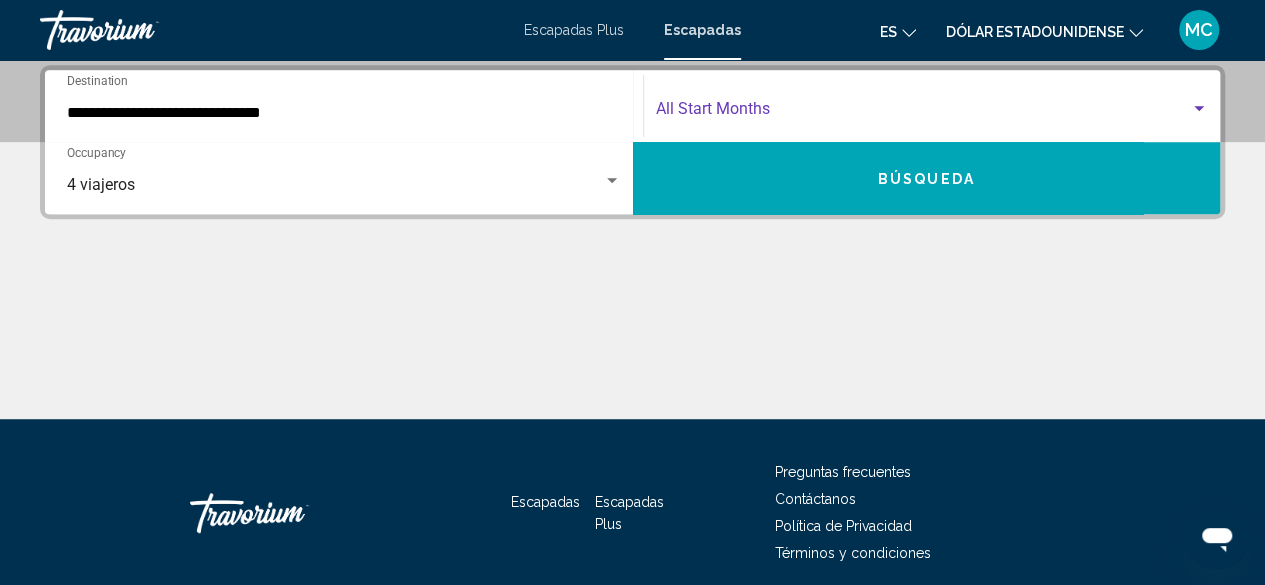 click at bounding box center [1199, 108] 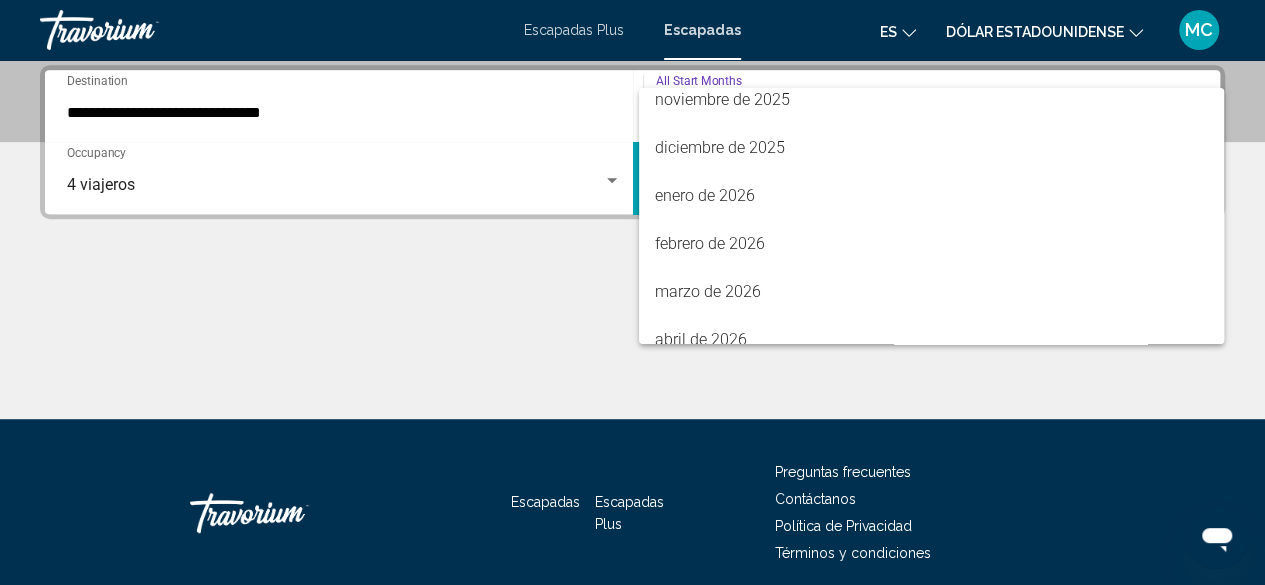scroll, scrollTop: 220, scrollLeft: 0, axis: vertical 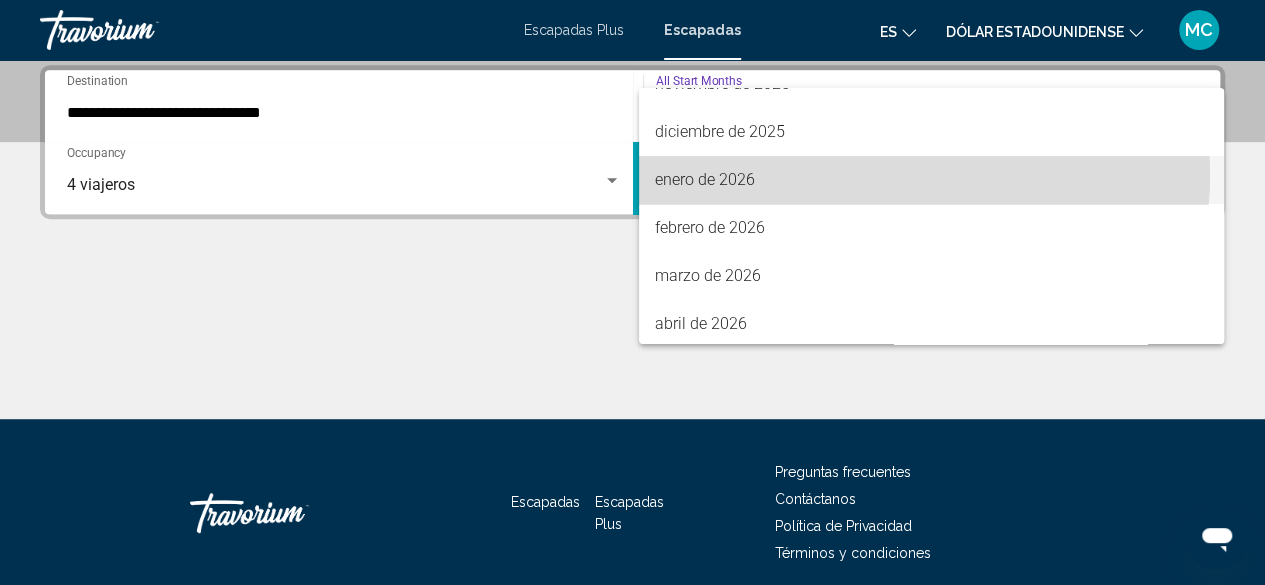 click on "enero de 2026" at bounding box center (931, 180) 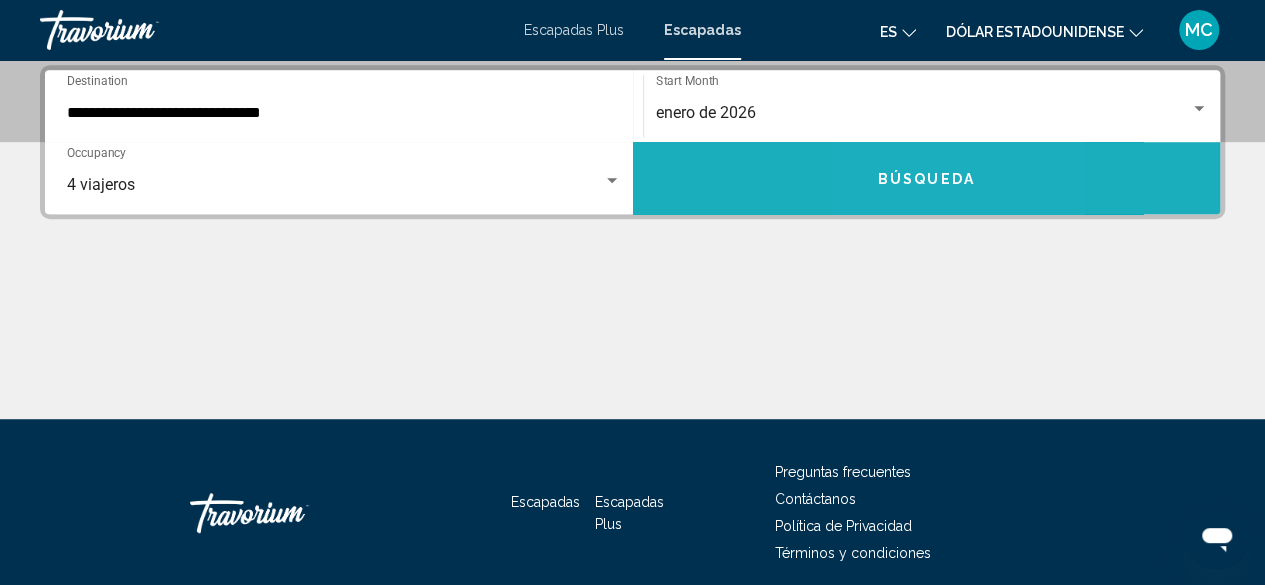 click on "Búsqueda" at bounding box center [926, 179] 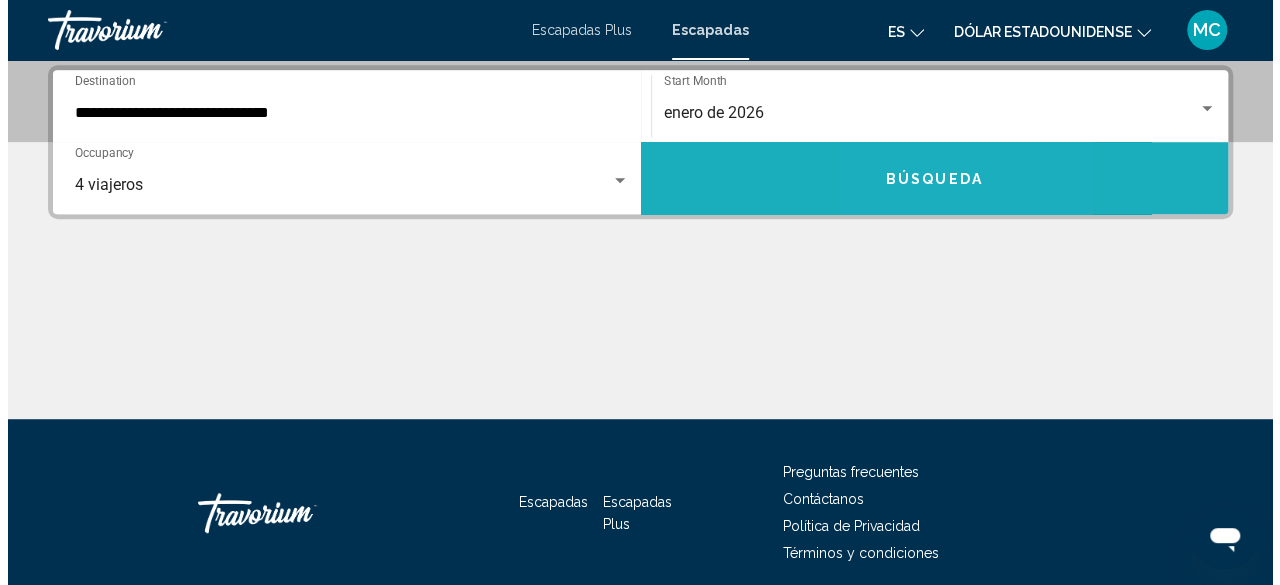 scroll, scrollTop: 0, scrollLeft: 0, axis: both 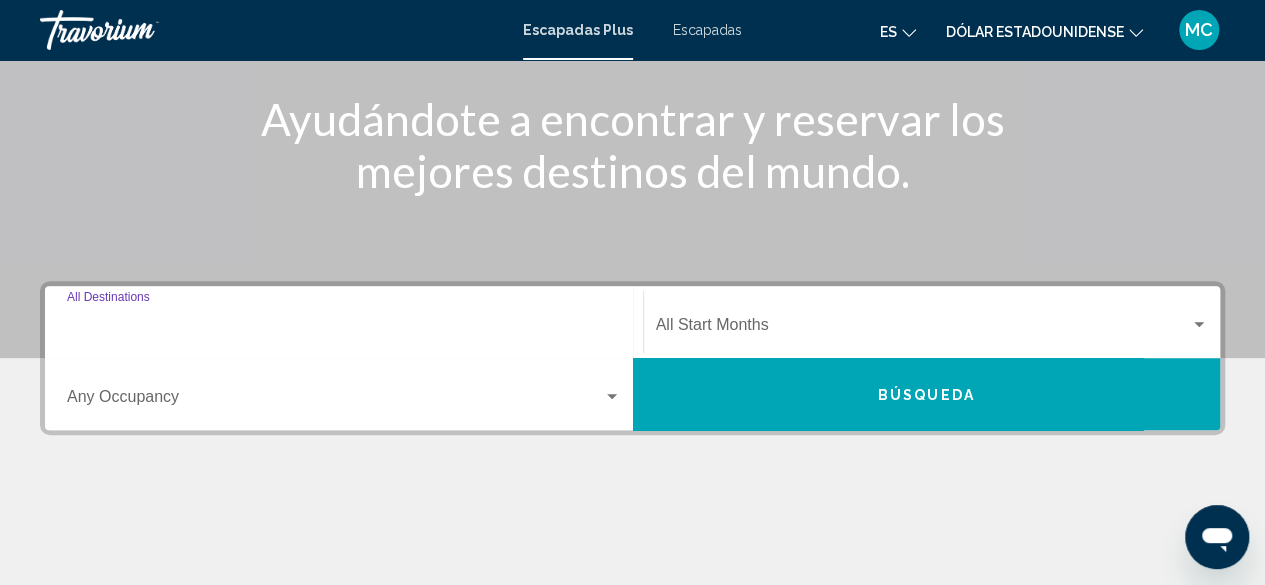 click on "Destination All Destinations" at bounding box center [344, 329] 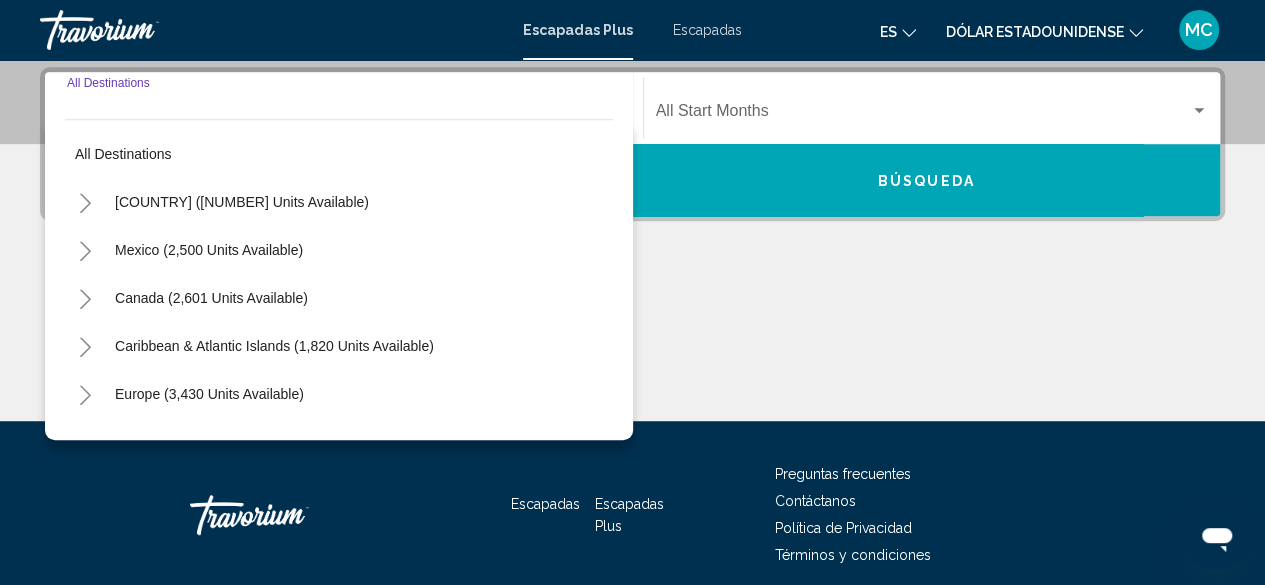 scroll, scrollTop: 458, scrollLeft: 0, axis: vertical 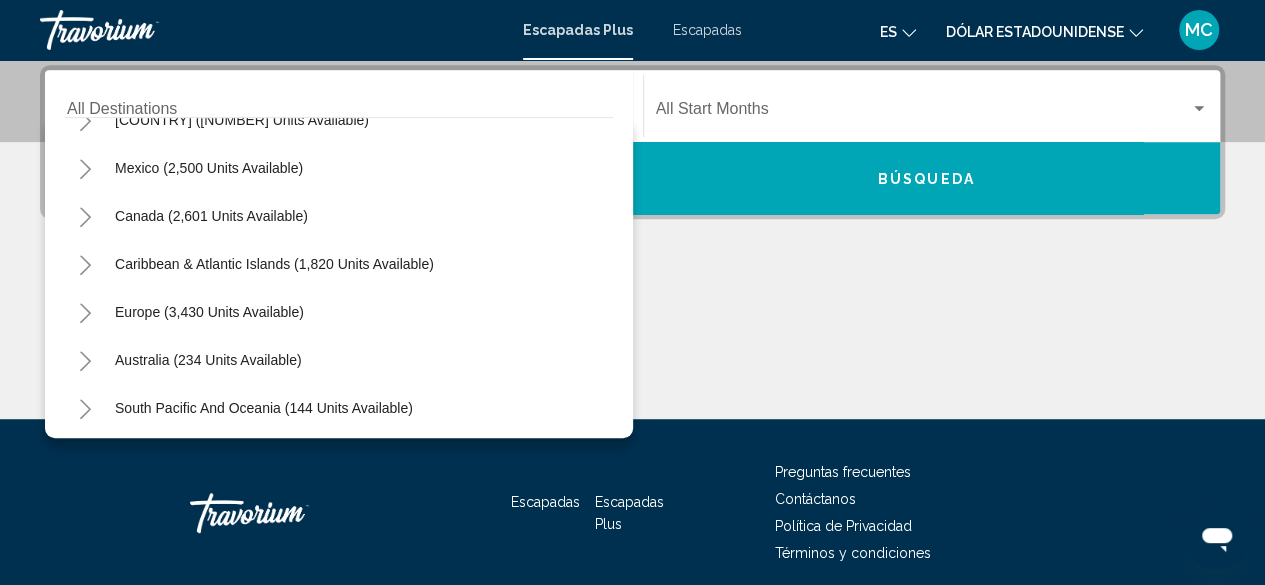 click on "Mexico (2,500 units available)" at bounding box center (339, 216) 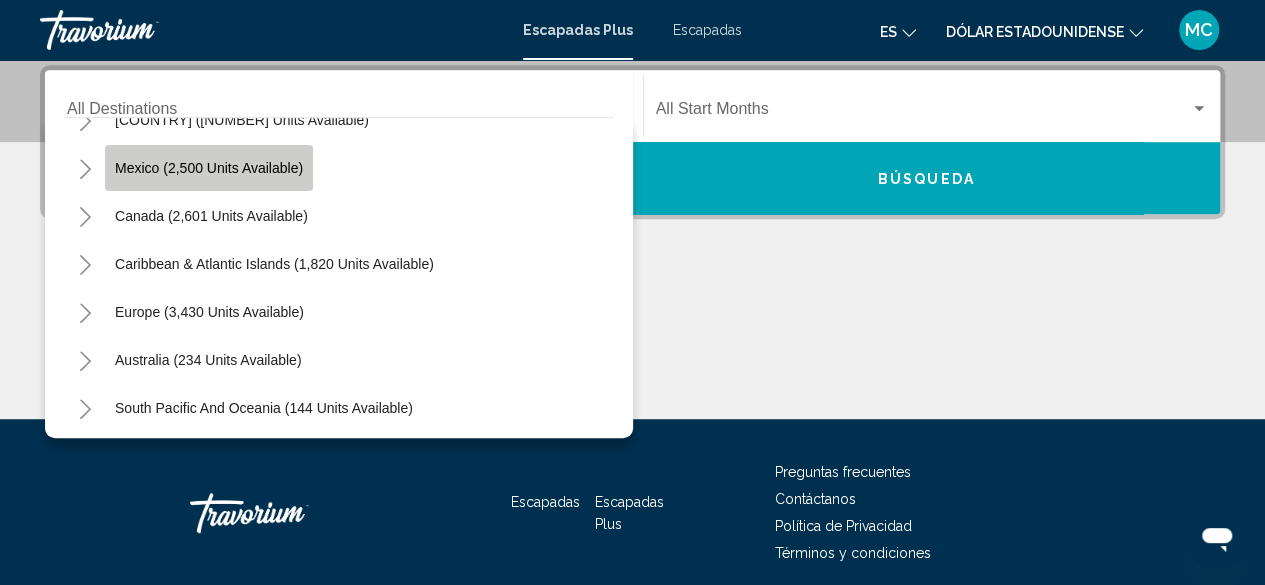 click on "Mexico (2,500 units available)" 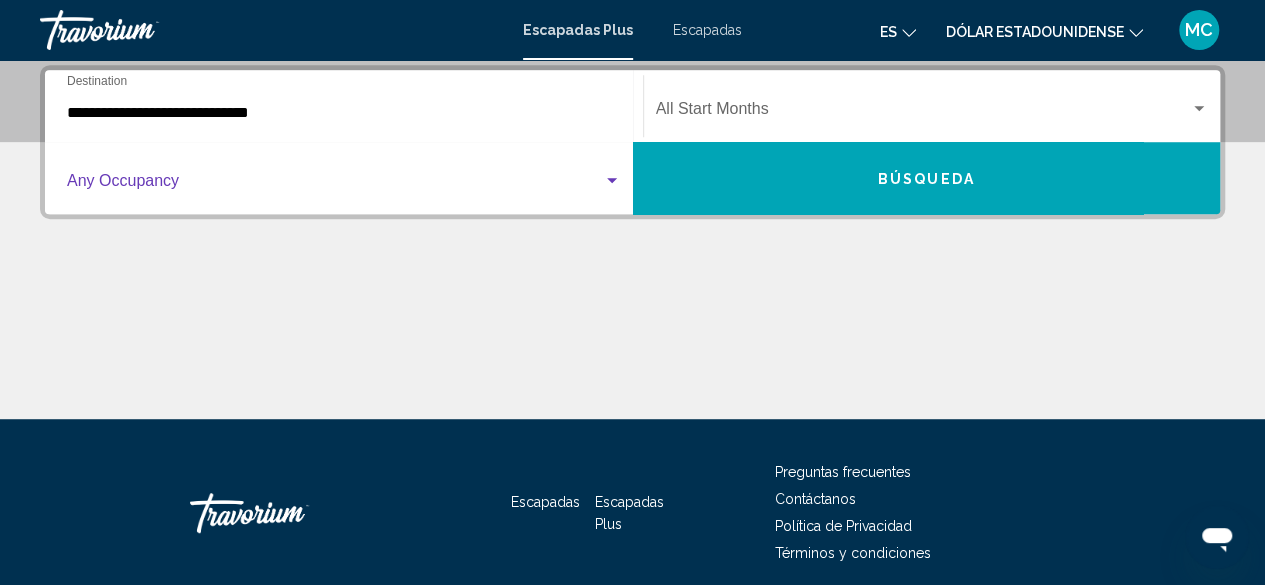 click at bounding box center (612, 180) 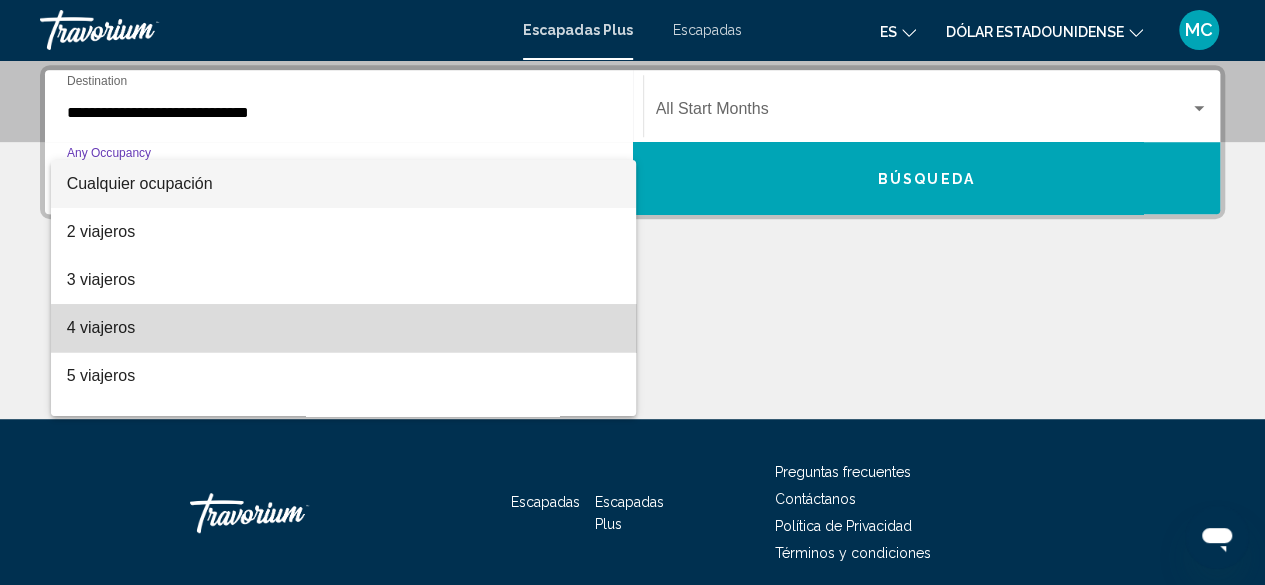 click on "4 viajeros" at bounding box center (344, 328) 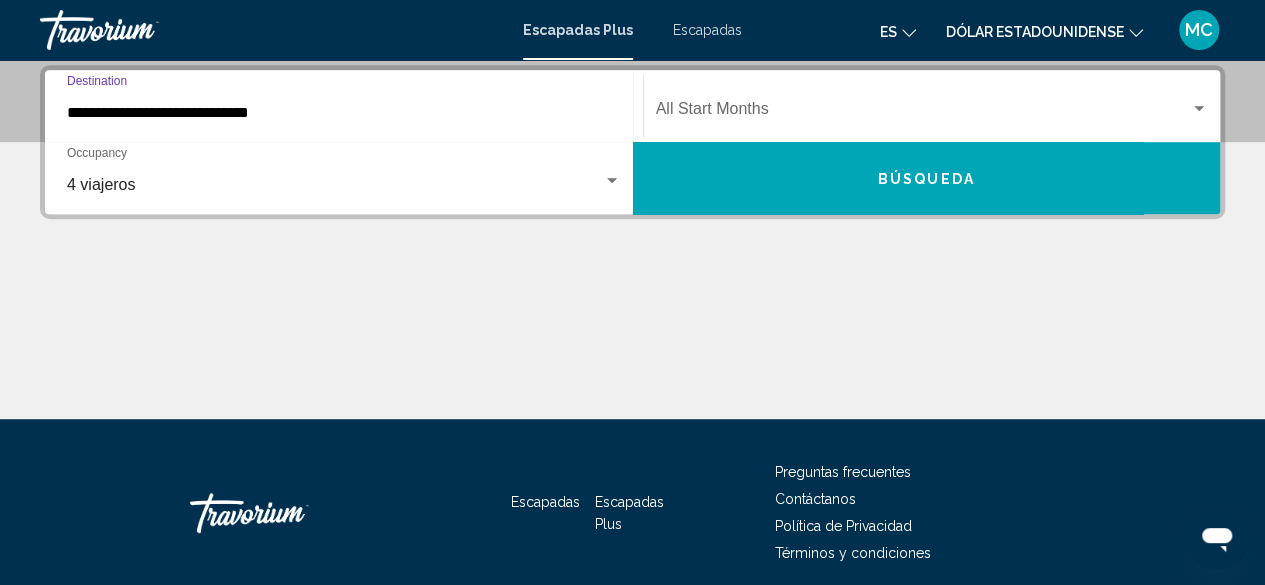 click on "**********" at bounding box center [344, 113] 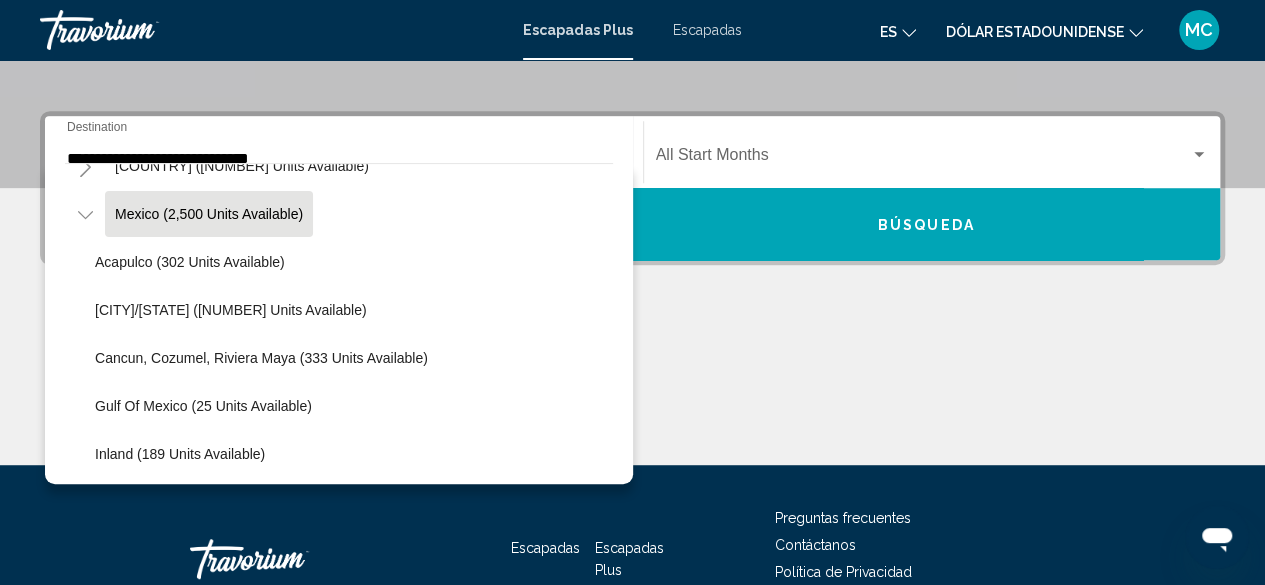 scroll, scrollTop: 179, scrollLeft: 0, axis: vertical 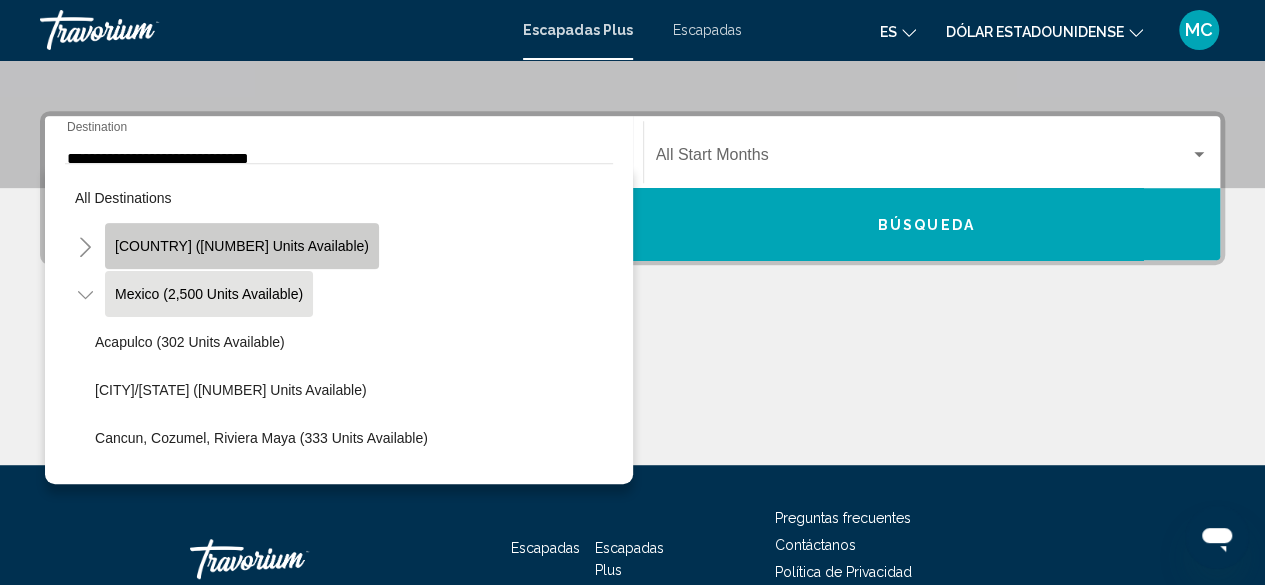 click on "[COUNTRY] ([NUMBER] units available)" 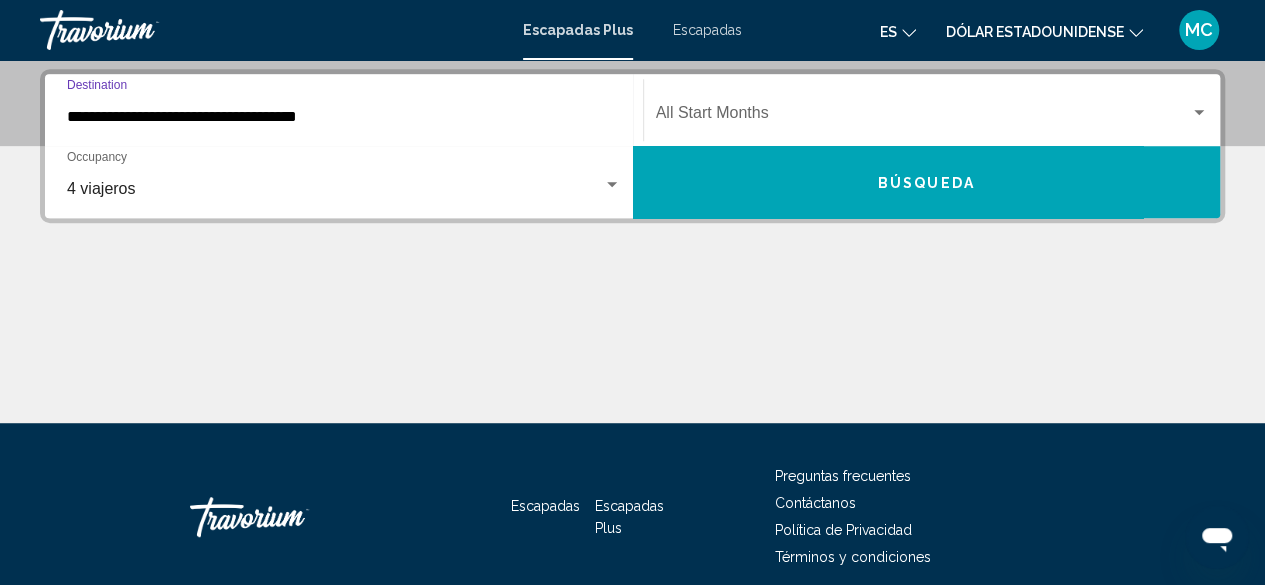 scroll, scrollTop: 458, scrollLeft: 0, axis: vertical 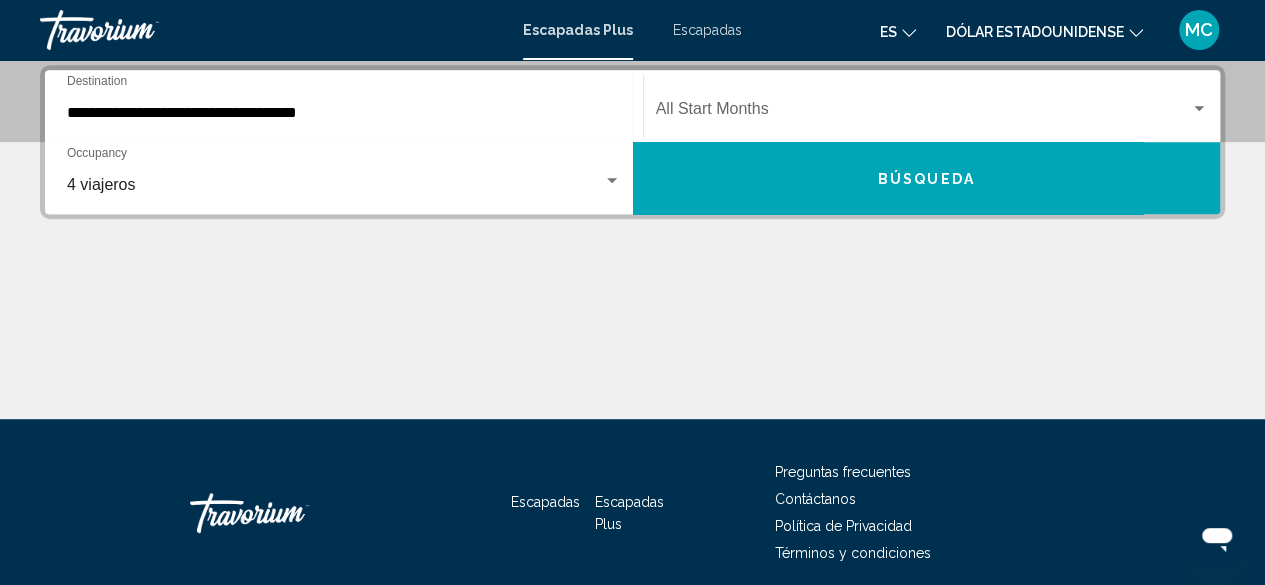 click on "**********" at bounding box center (344, 106) 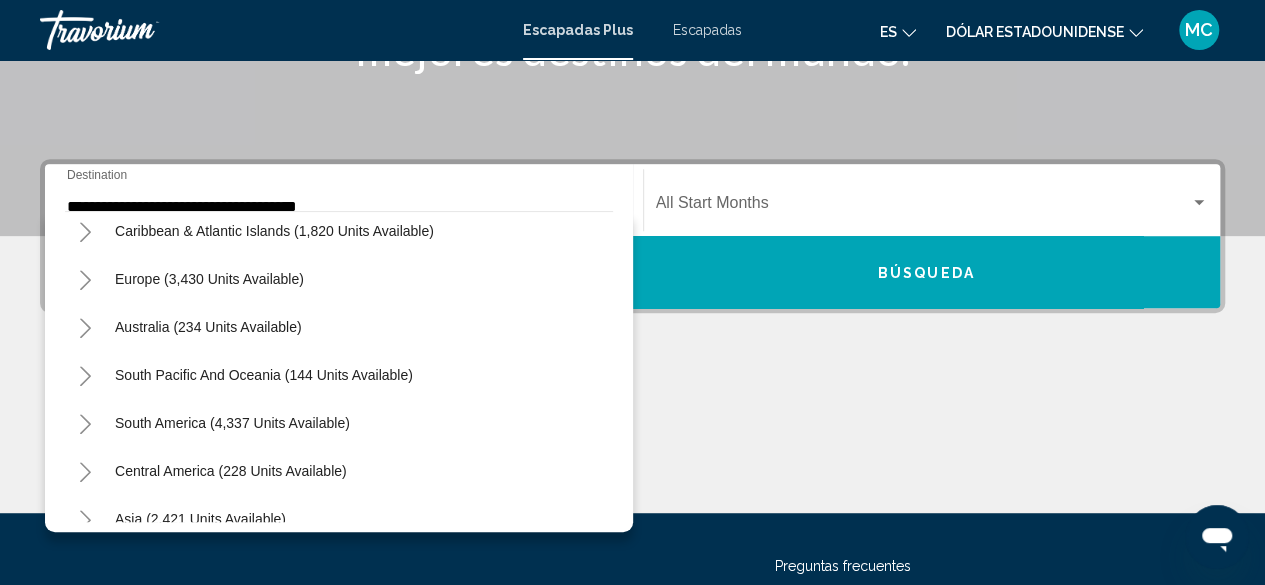 scroll, scrollTop: 2735, scrollLeft: 0, axis: vertical 